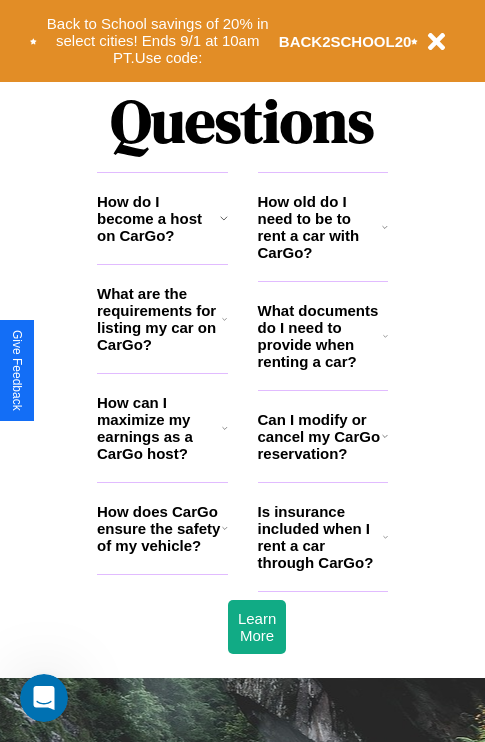scroll, scrollTop: 2423, scrollLeft: 0, axis: vertical 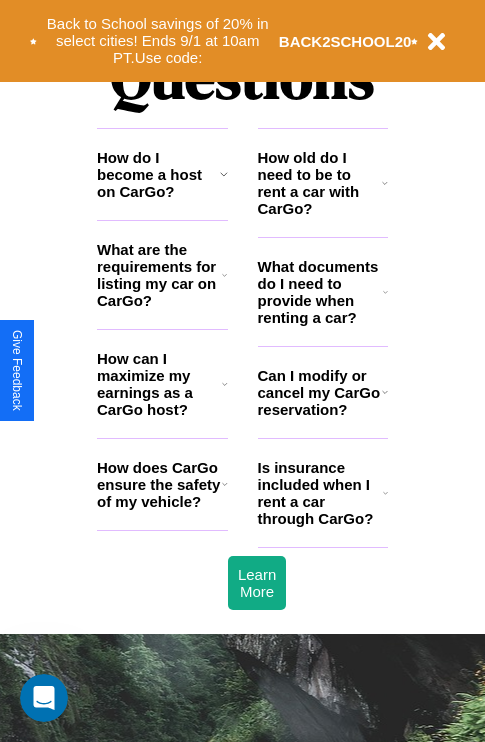 click 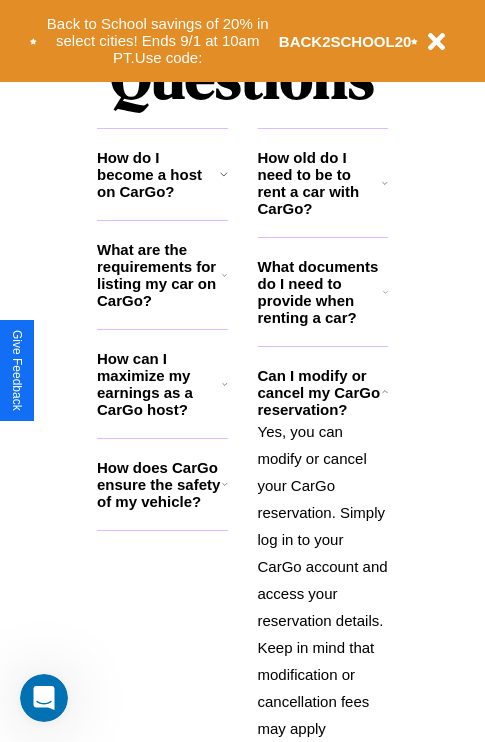 click on "How old do I need to be to rent a car with CarGo?" at bounding box center [320, 183] 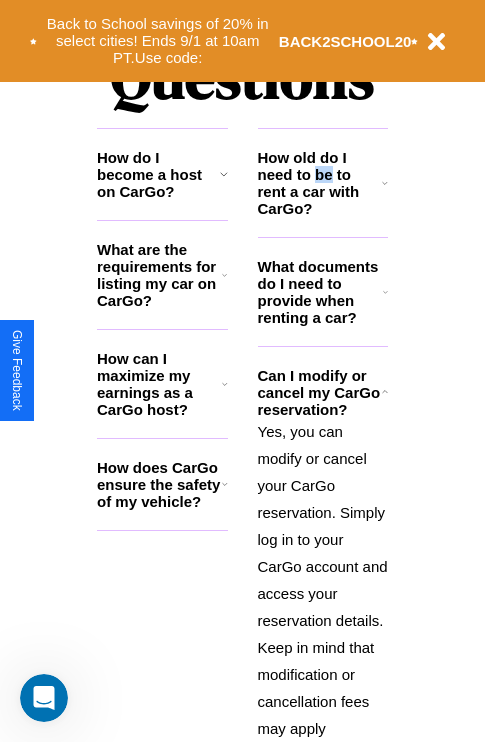 click on "How old do I need to be to rent a car with CarGo?" at bounding box center [320, 183] 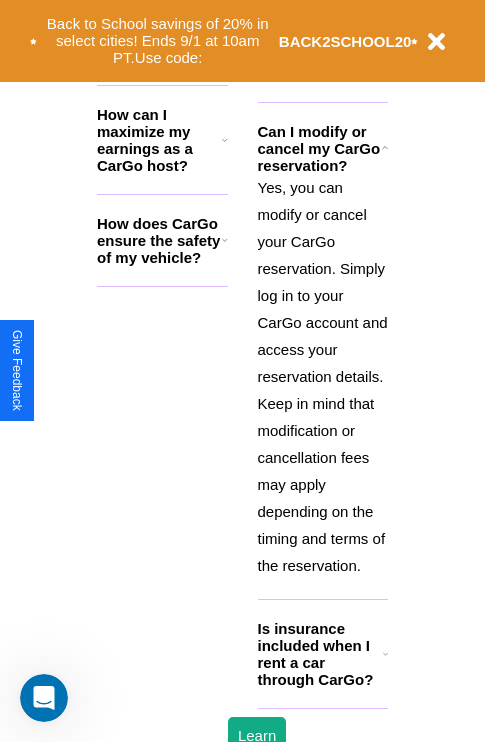 click on "Is insurance included when I rent a car through CarGo?" at bounding box center [320, 654] 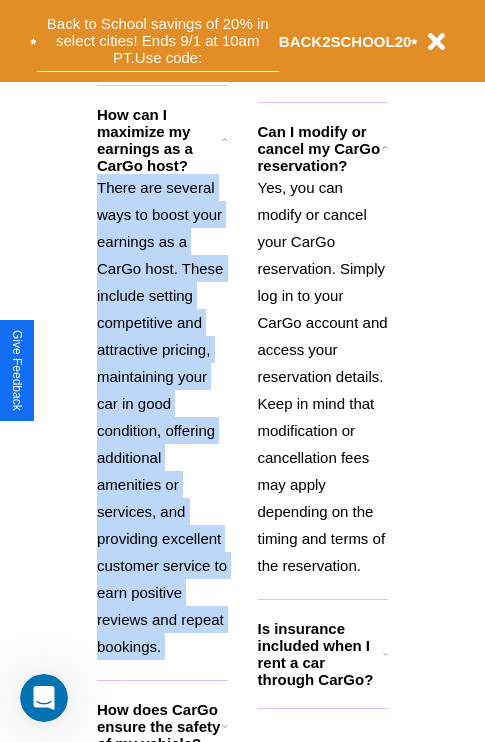 click on "Back to School savings of 20% in select cities! Ends 9/1 at 10am PT.  Use code:" at bounding box center [158, 41] 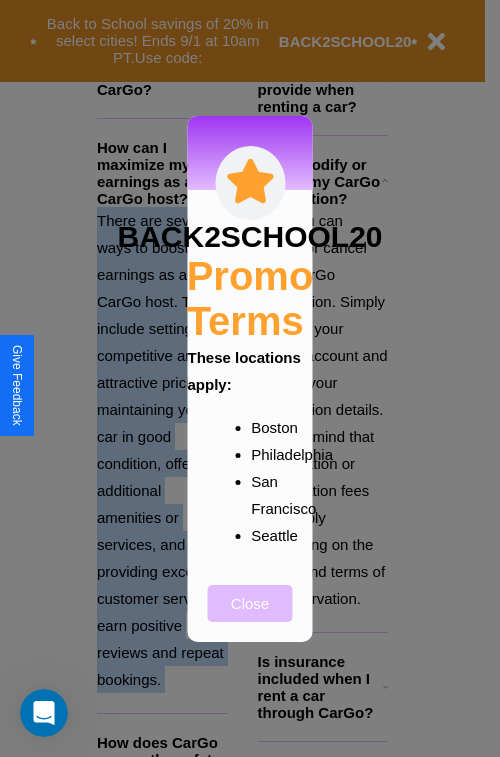 click on "Close" at bounding box center (250, 603) 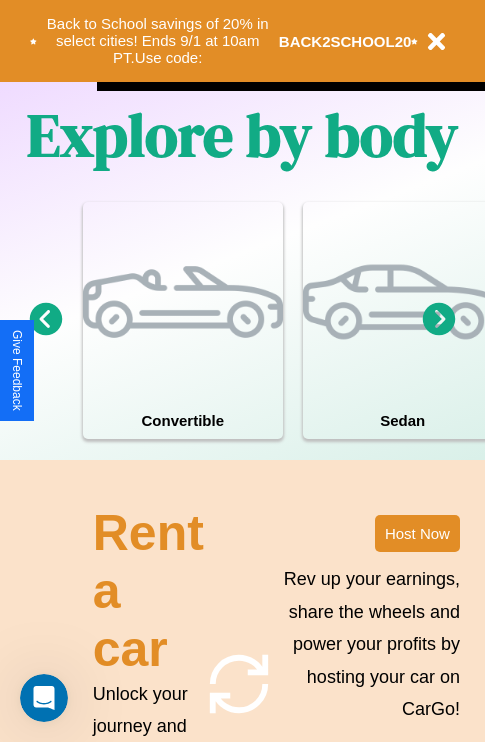 scroll, scrollTop: 1285, scrollLeft: 0, axis: vertical 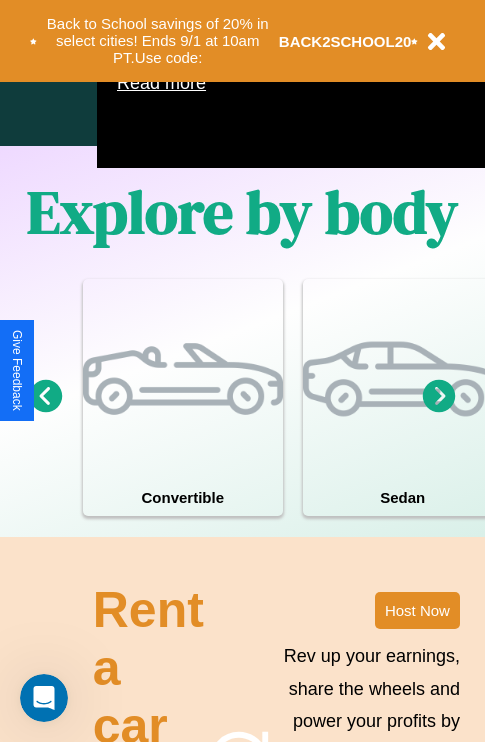 click 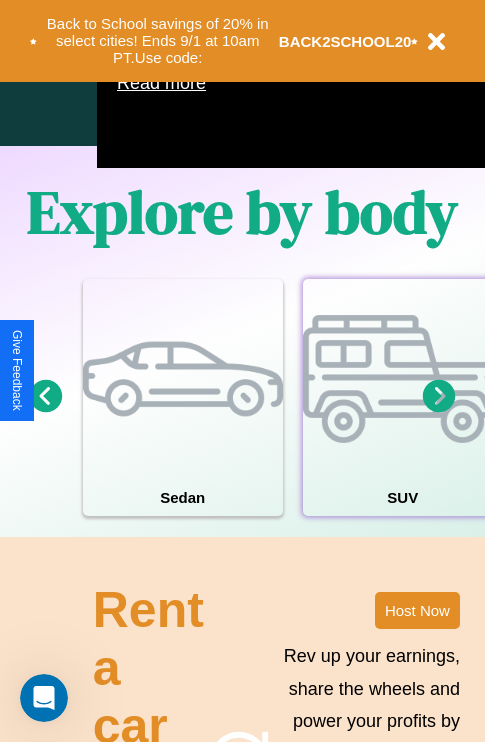 click at bounding box center (403, 379) 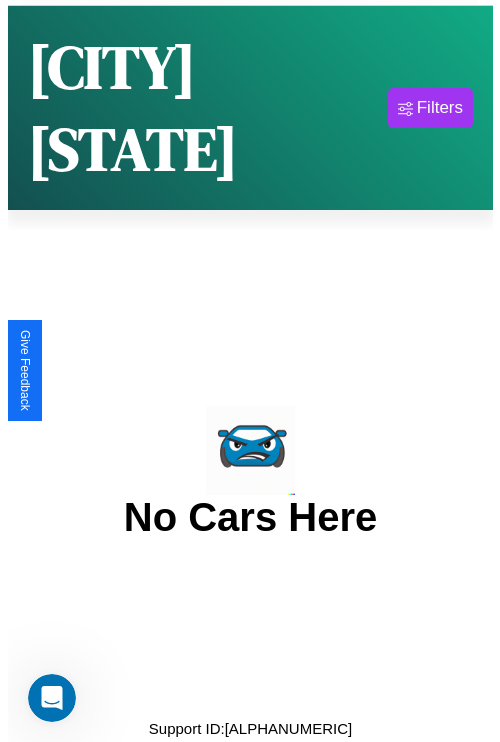 scroll, scrollTop: 0, scrollLeft: 0, axis: both 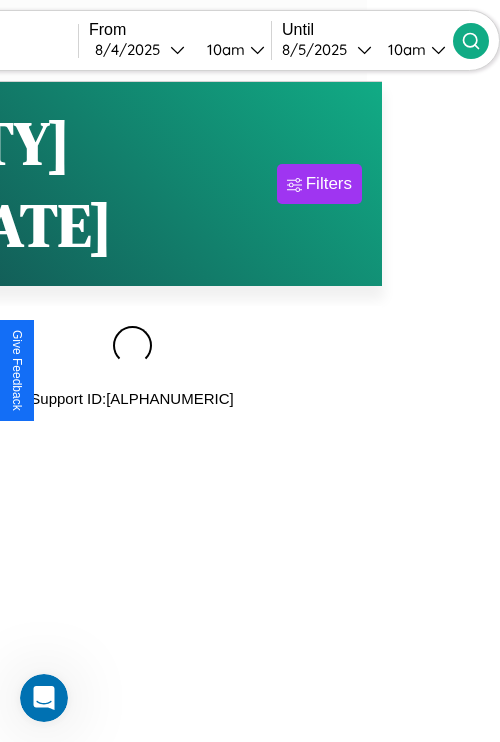 type on "*****" 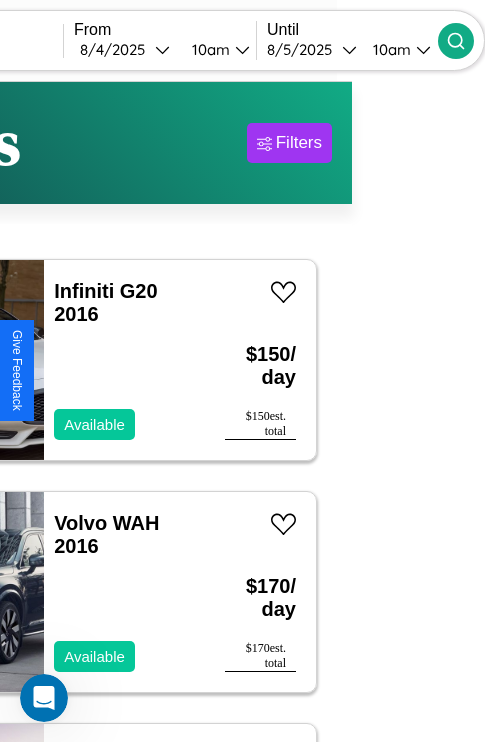 scroll, scrollTop: 95, scrollLeft: 35, axis: both 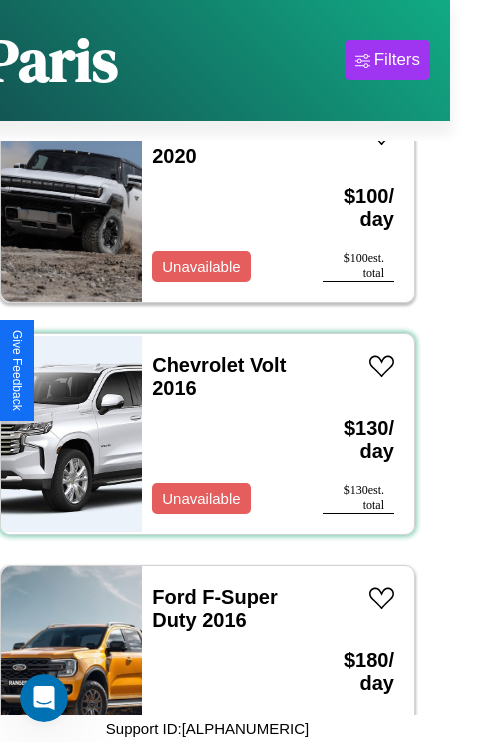 click on "Chevrolet   Volt   2016 Unavailable" at bounding box center [222, 434] 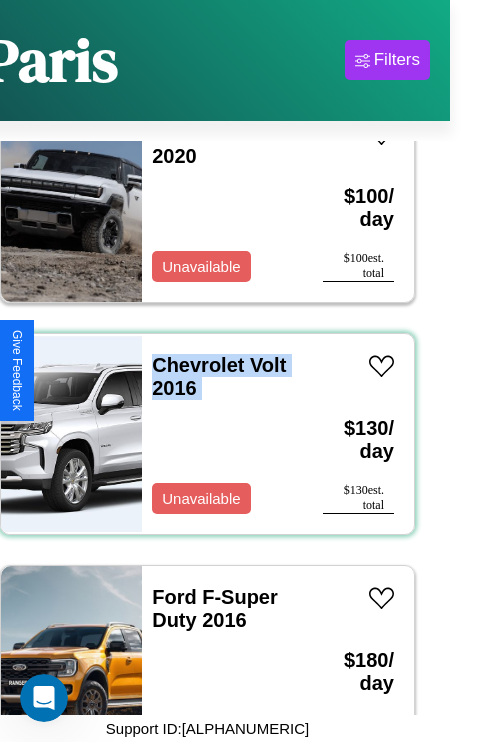 click on "Chevrolet   Volt   2016 Unavailable" at bounding box center (222, 434) 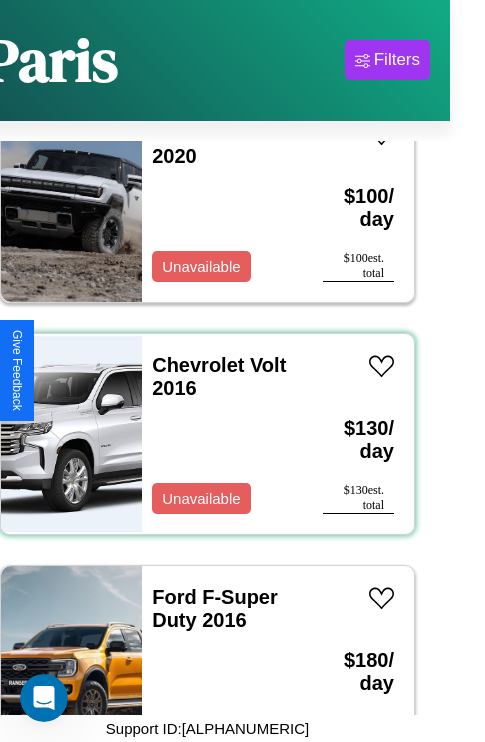 click on "Chevrolet   Volt   2016 Unavailable" at bounding box center [222, 434] 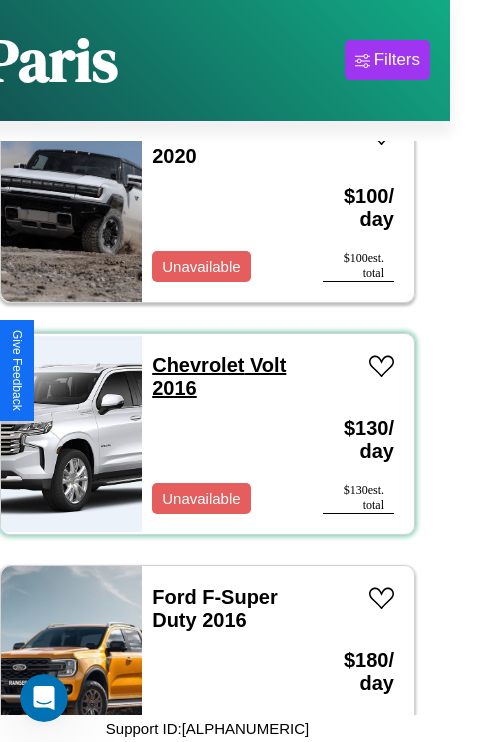 click on "Chevrolet   Volt   2016" at bounding box center (219, 376) 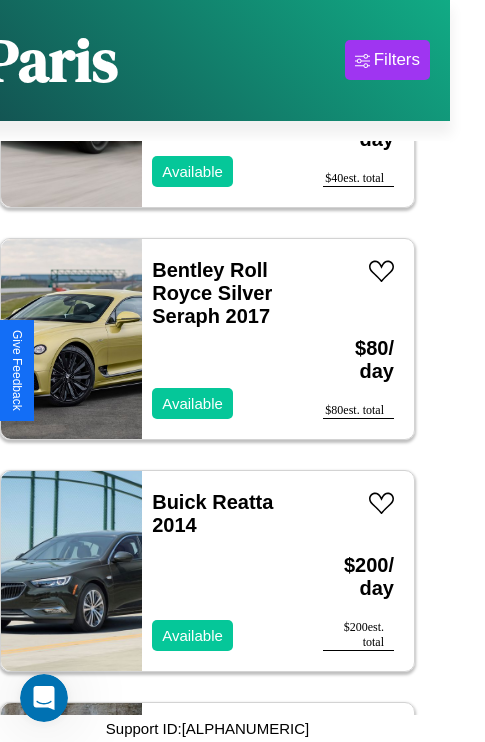 scroll, scrollTop: 3555, scrollLeft: 0, axis: vertical 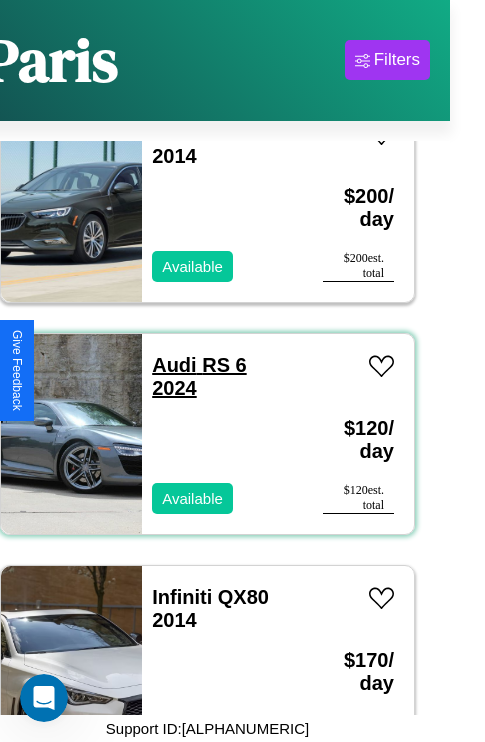 click on "Audi   RS 6   2024" at bounding box center [199, 376] 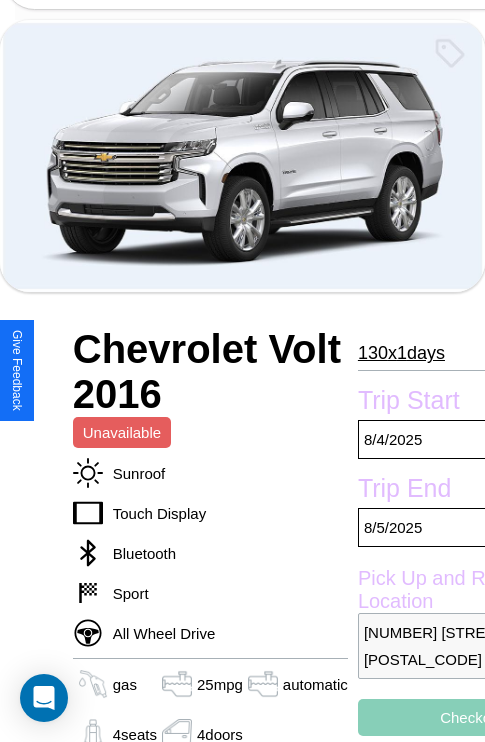 scroll, scrollTop: 62, scrollLeft: 0, axis: vertical 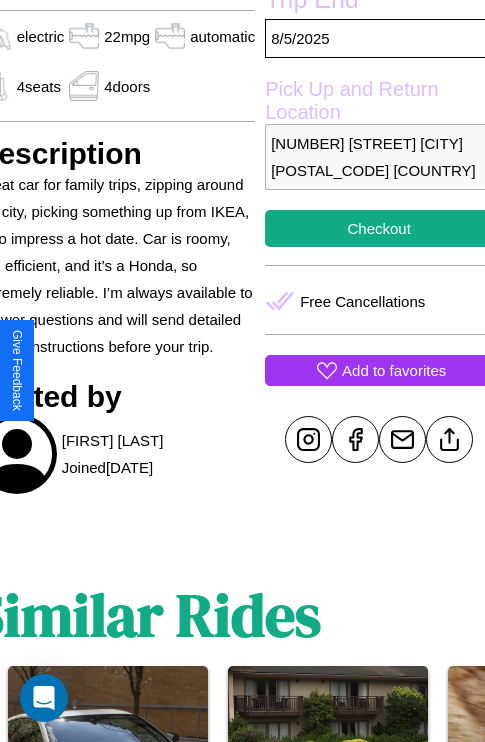 click on "Add to favorites" at bounding box center (394, 370) 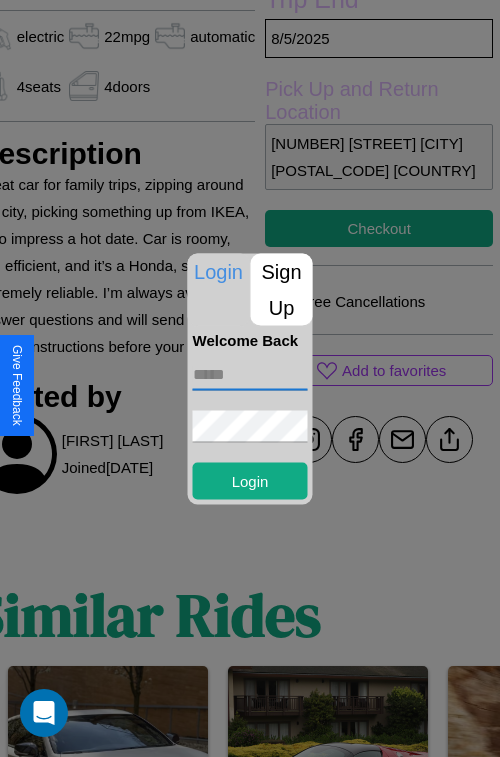 click at bounding box center [250, 374] 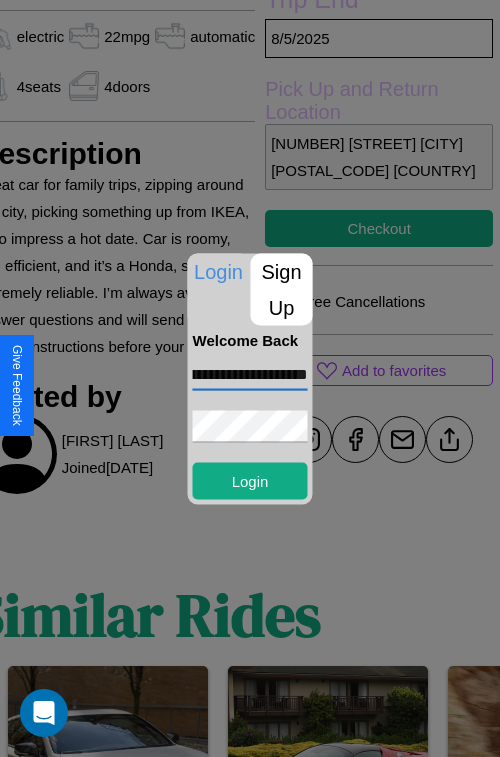 scroll, scrollTop: 0, scrollLeft: 79, axis: horizontal 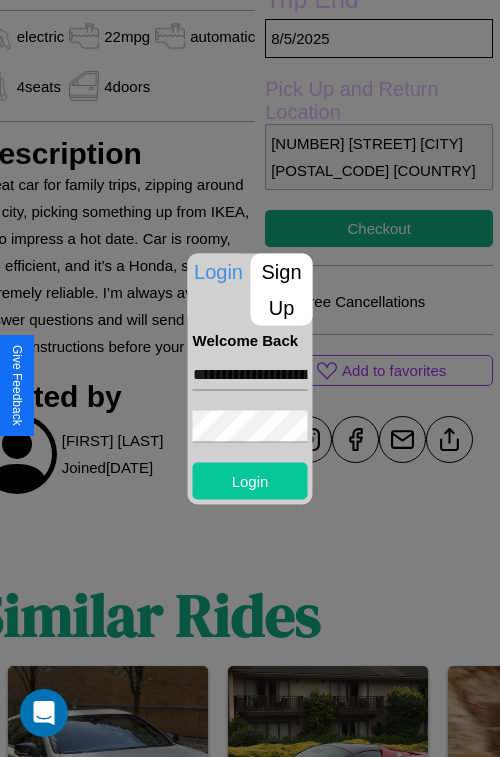 click on "Login" at bounding box center [250, 480] 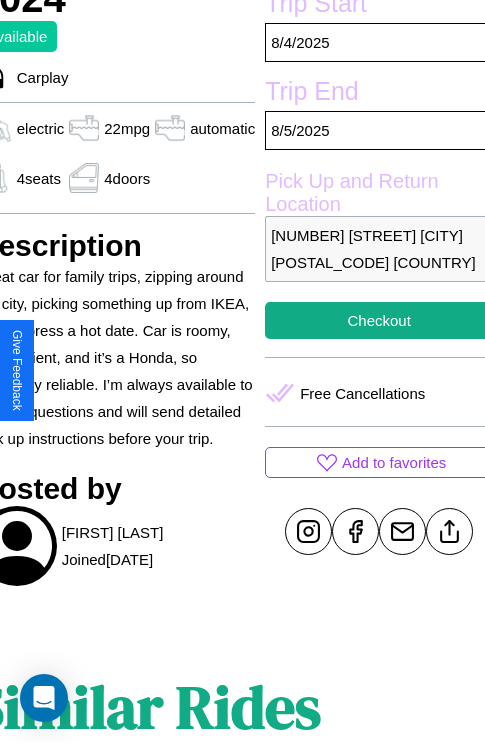 scroll, scrollTop: 458, scrollLeft: 96, axis: both 